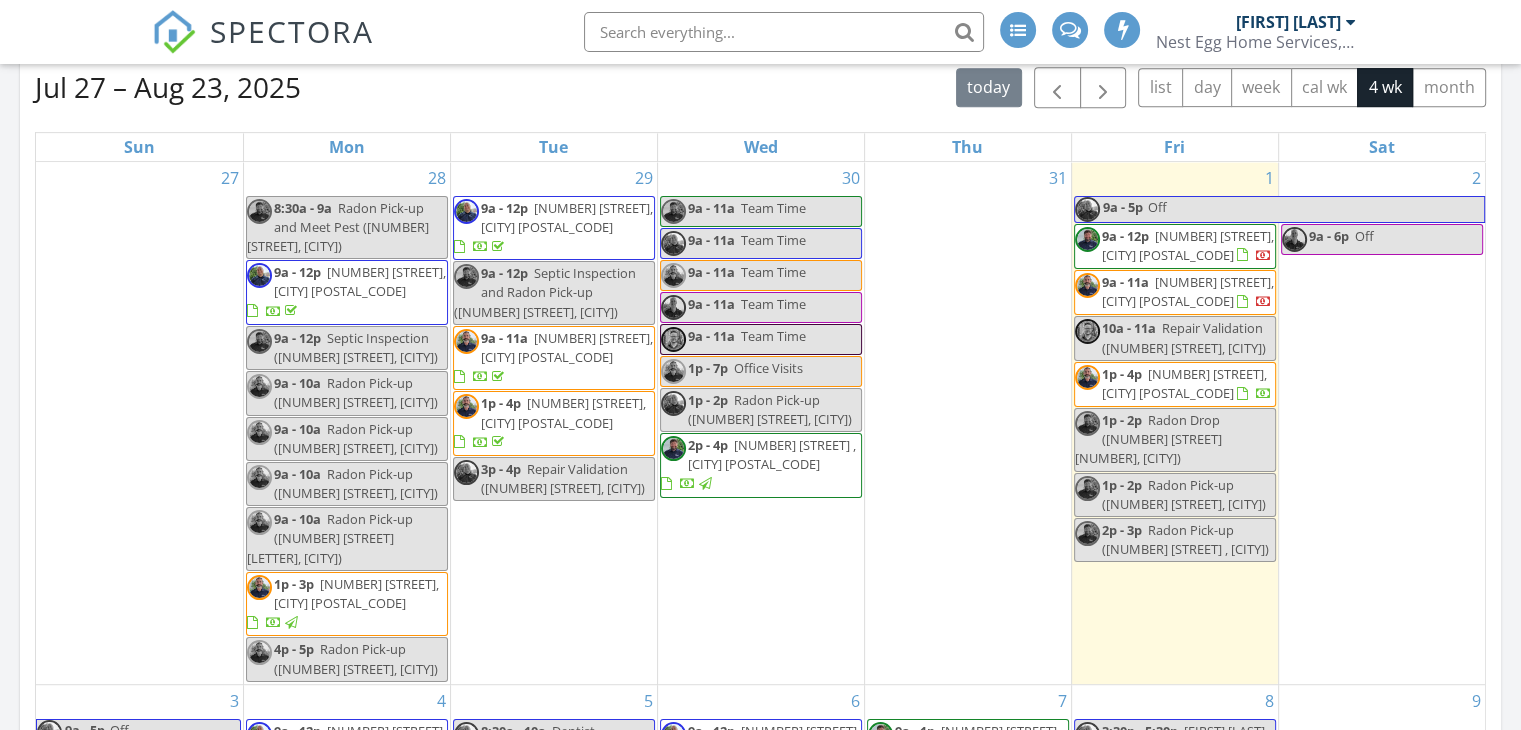 scroll, scrollTop: 0, scrollLeft: 0, axis: both 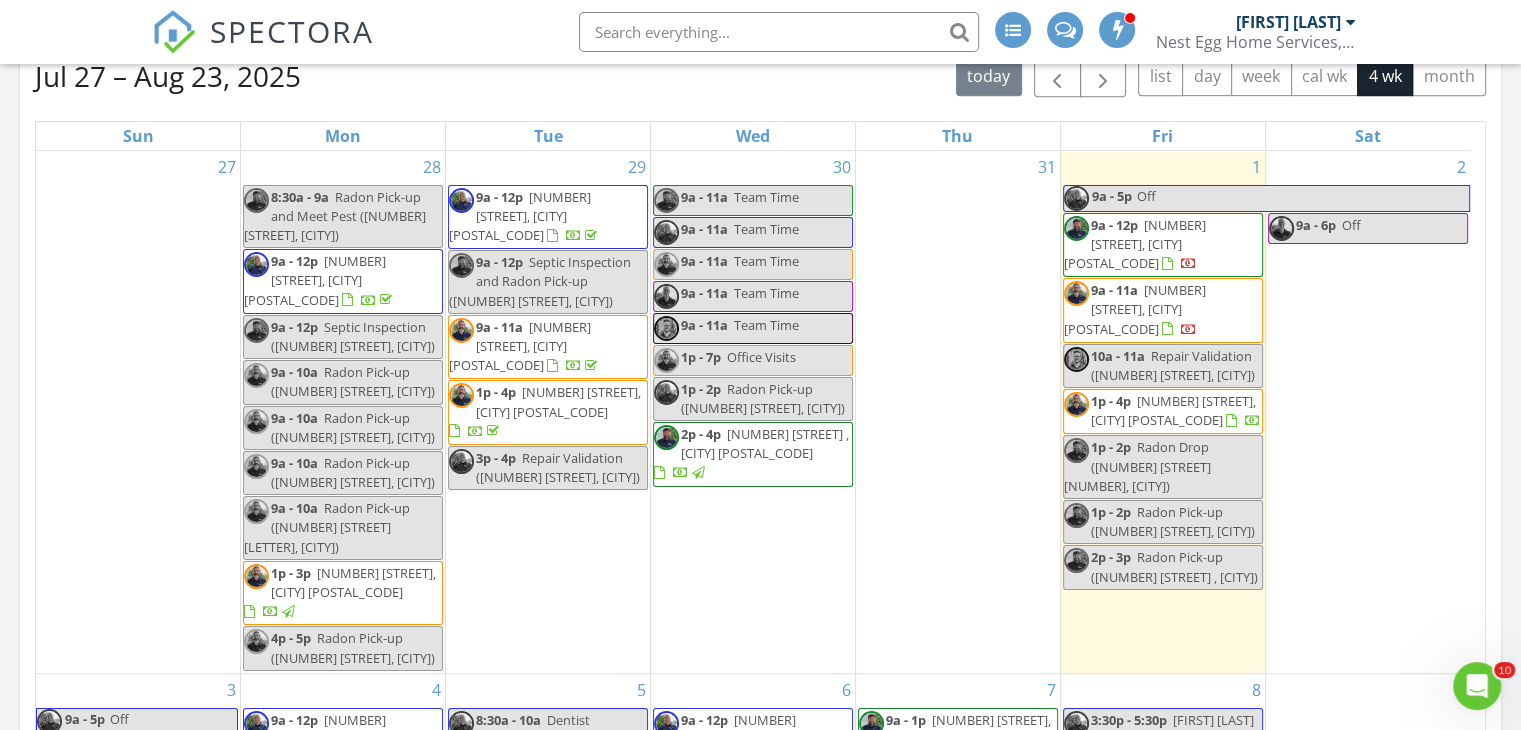 click on "9a - 11a
416 Grand Silo Rd, Raleigh 27603" at bounding box center [1163, 310] 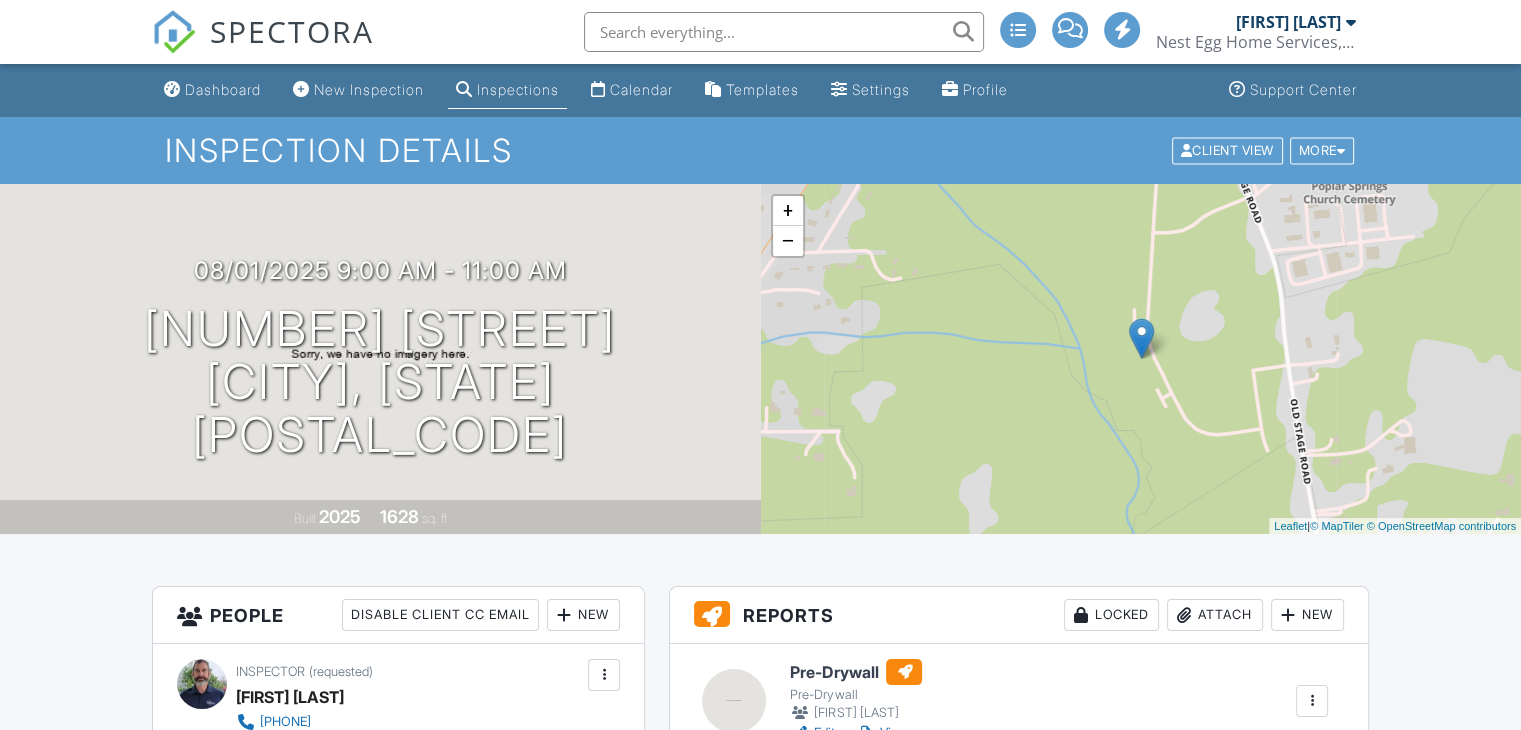 scroll, scrollTop: 400, scrollLeft: 0, axis: vertical 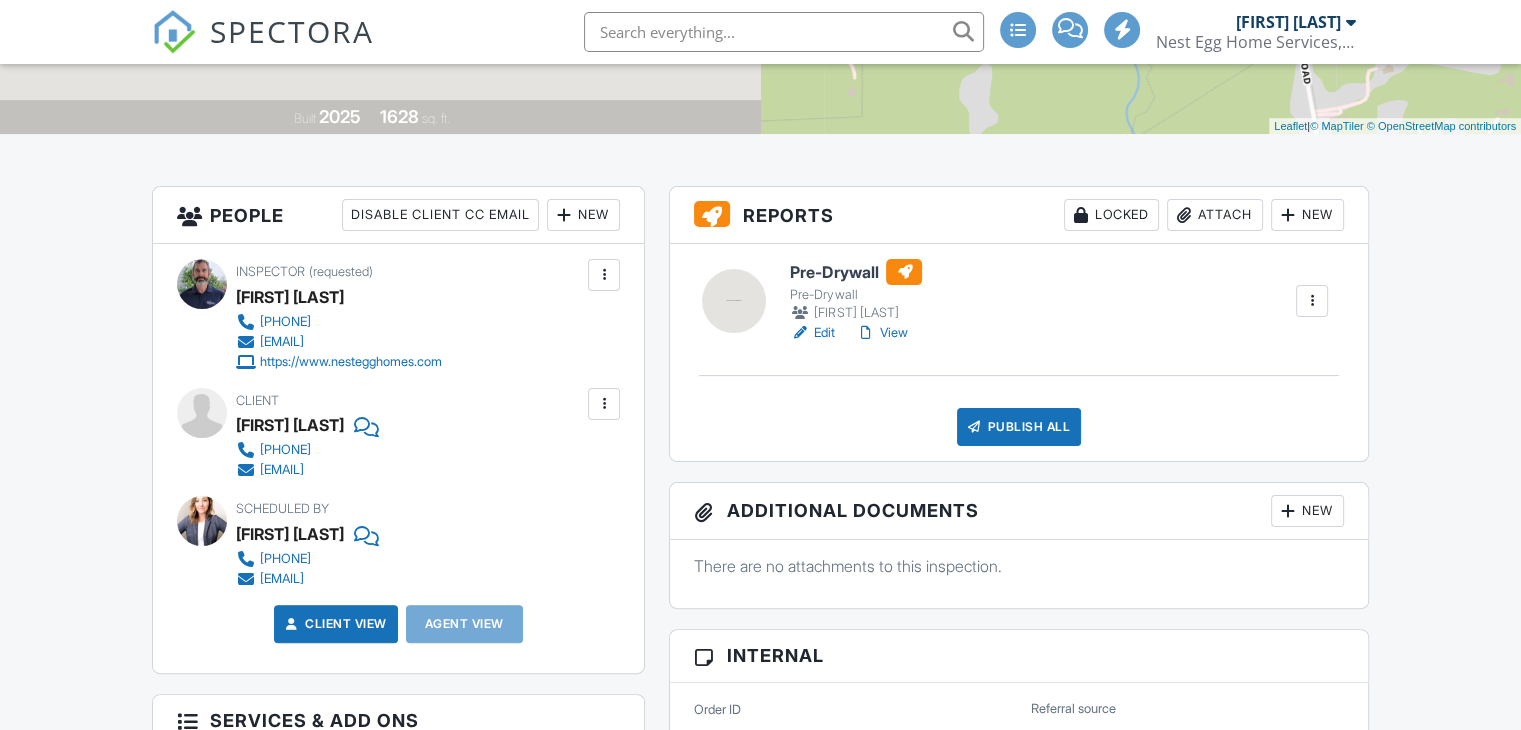 click on "Edit" at bounding box center (812, 333) 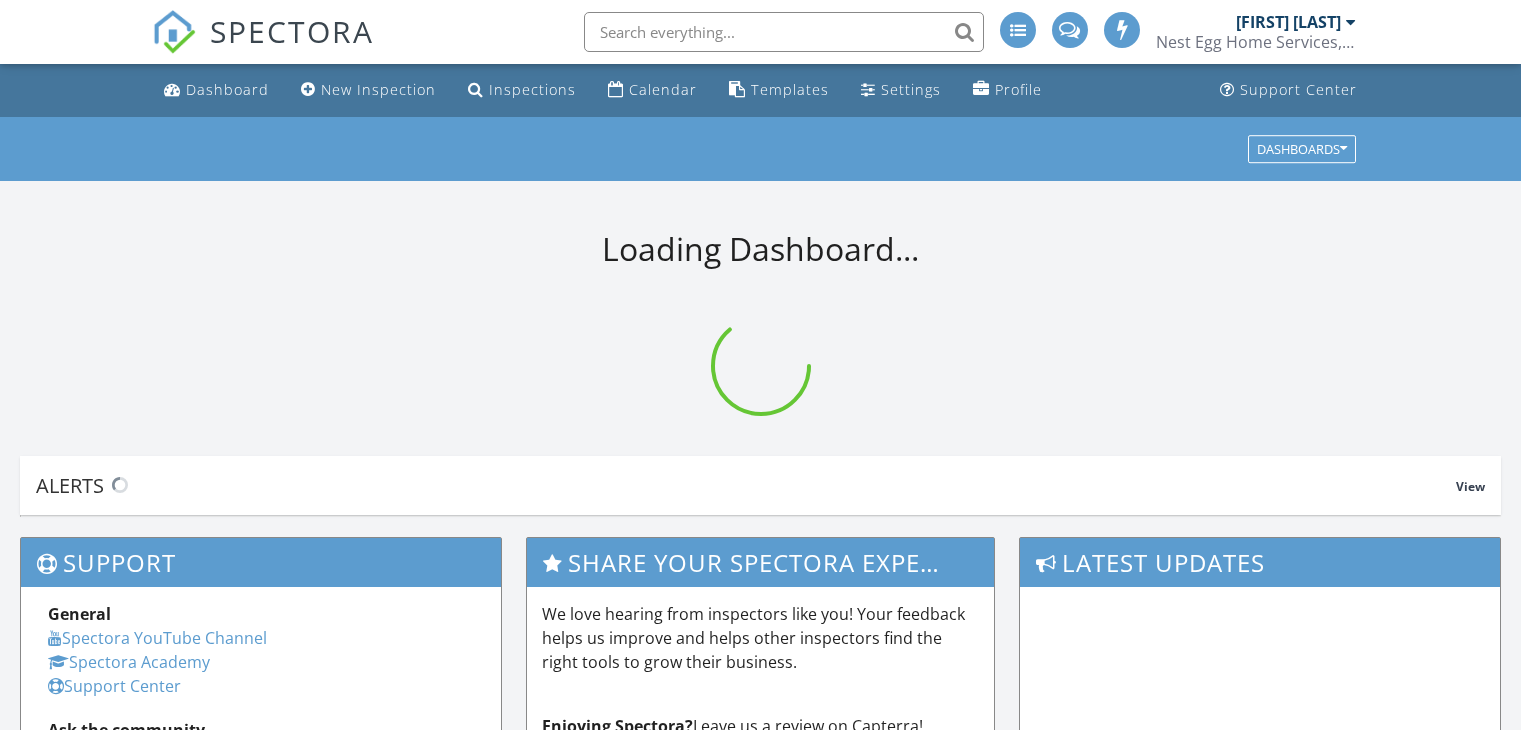 scroll, scrollTop: 0, scrollLeft: 0, axis: both 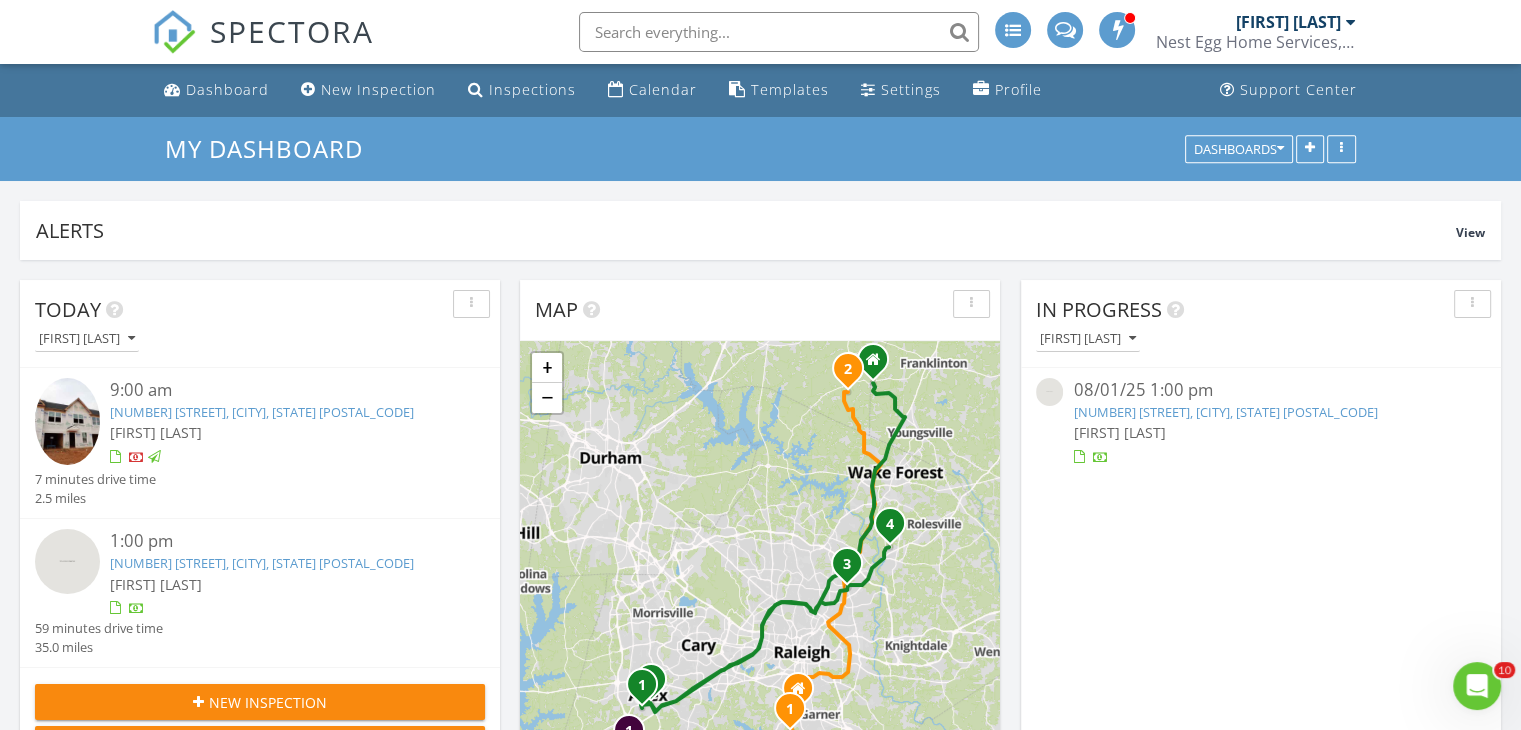 click on "416 Grand Silo Rd, Raleigh, NC 27603" at bounding box center [262, 412] 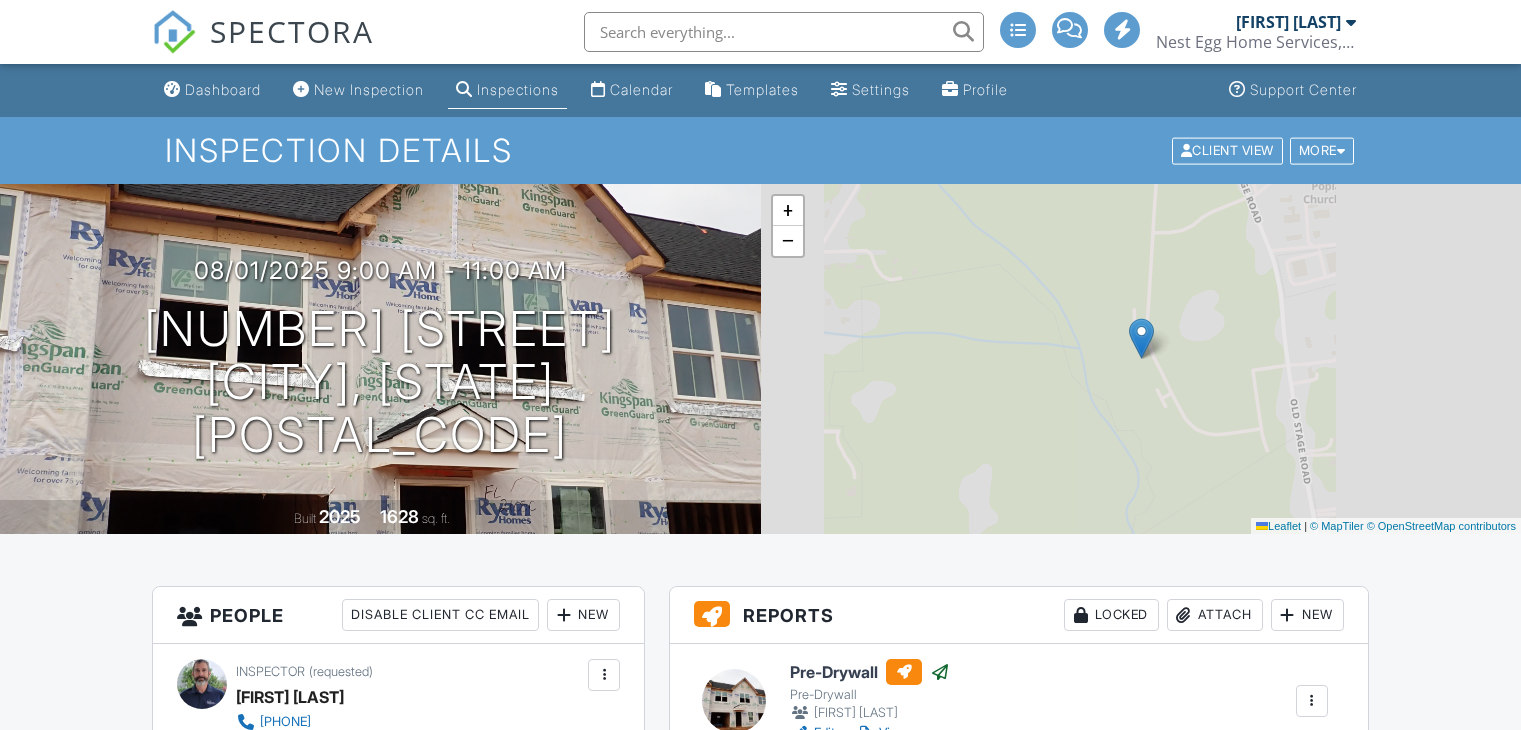 scroll, scrollTop: 0, scrollLeft: 0, axis: both 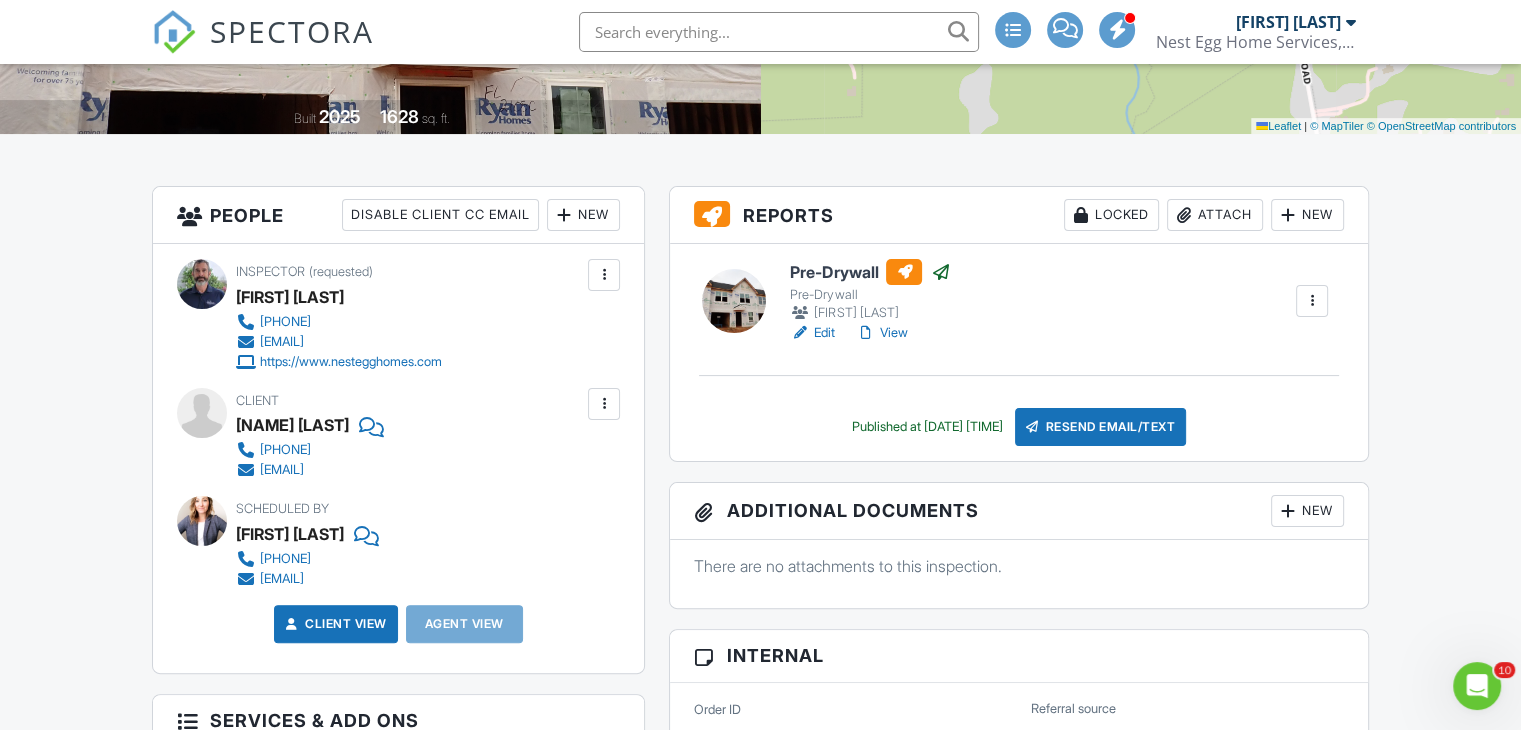 click on "View" at bounding box center (881, 333) 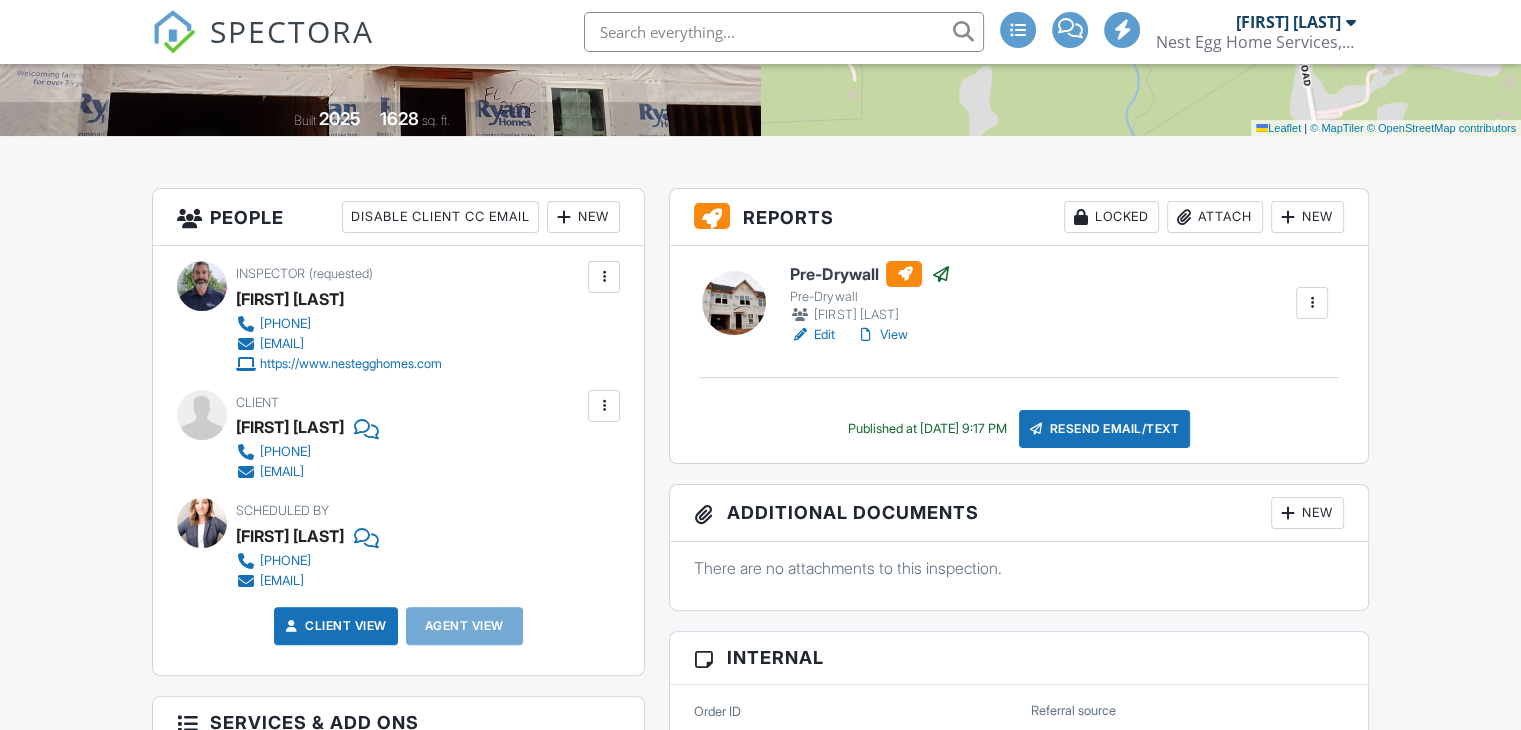 scroll, scrollTop: 0, scrollLeft: 0, axis: both 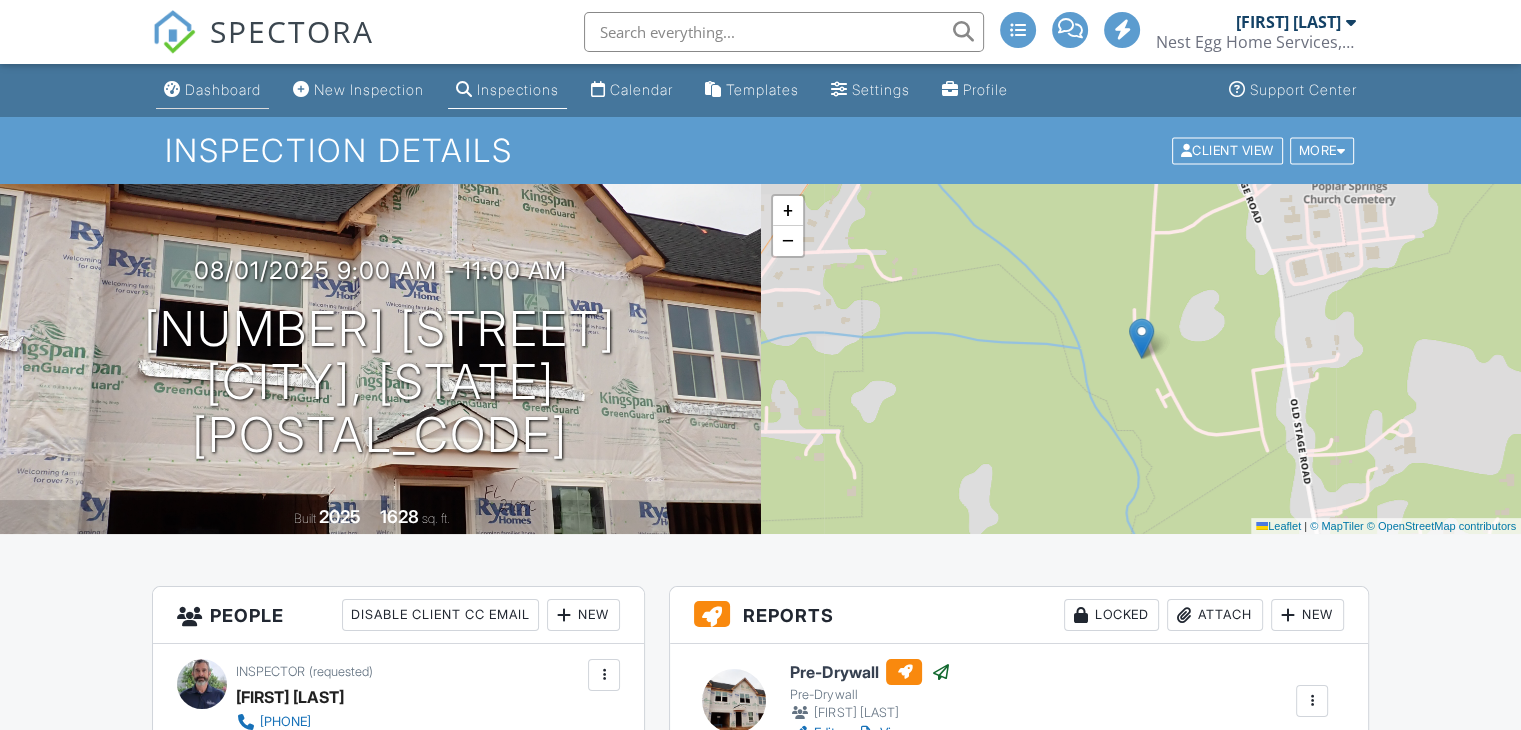click on "Dashboard" at bounding box center (223, 89) 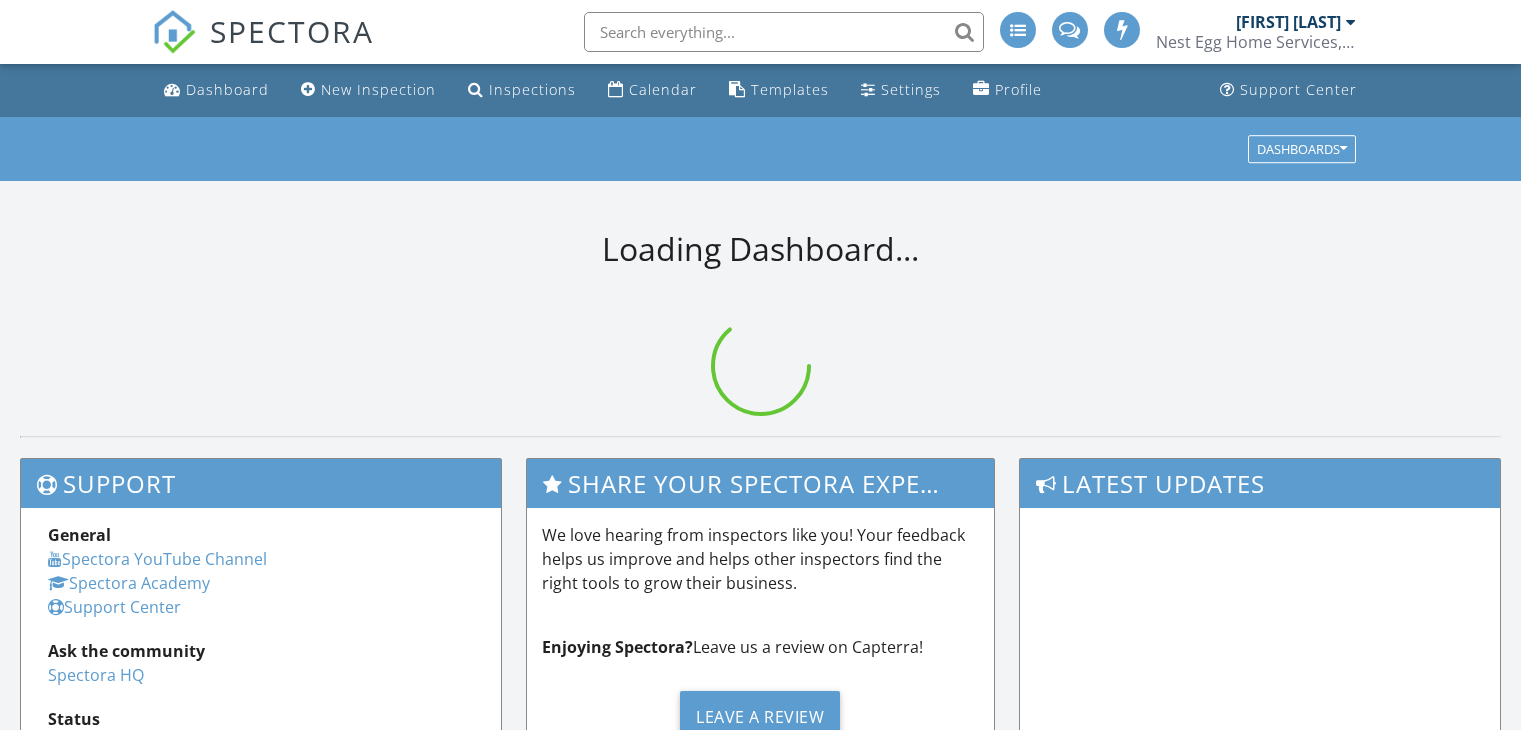scroll, scrollTop: 0, scrollLeft: 0, axis: both 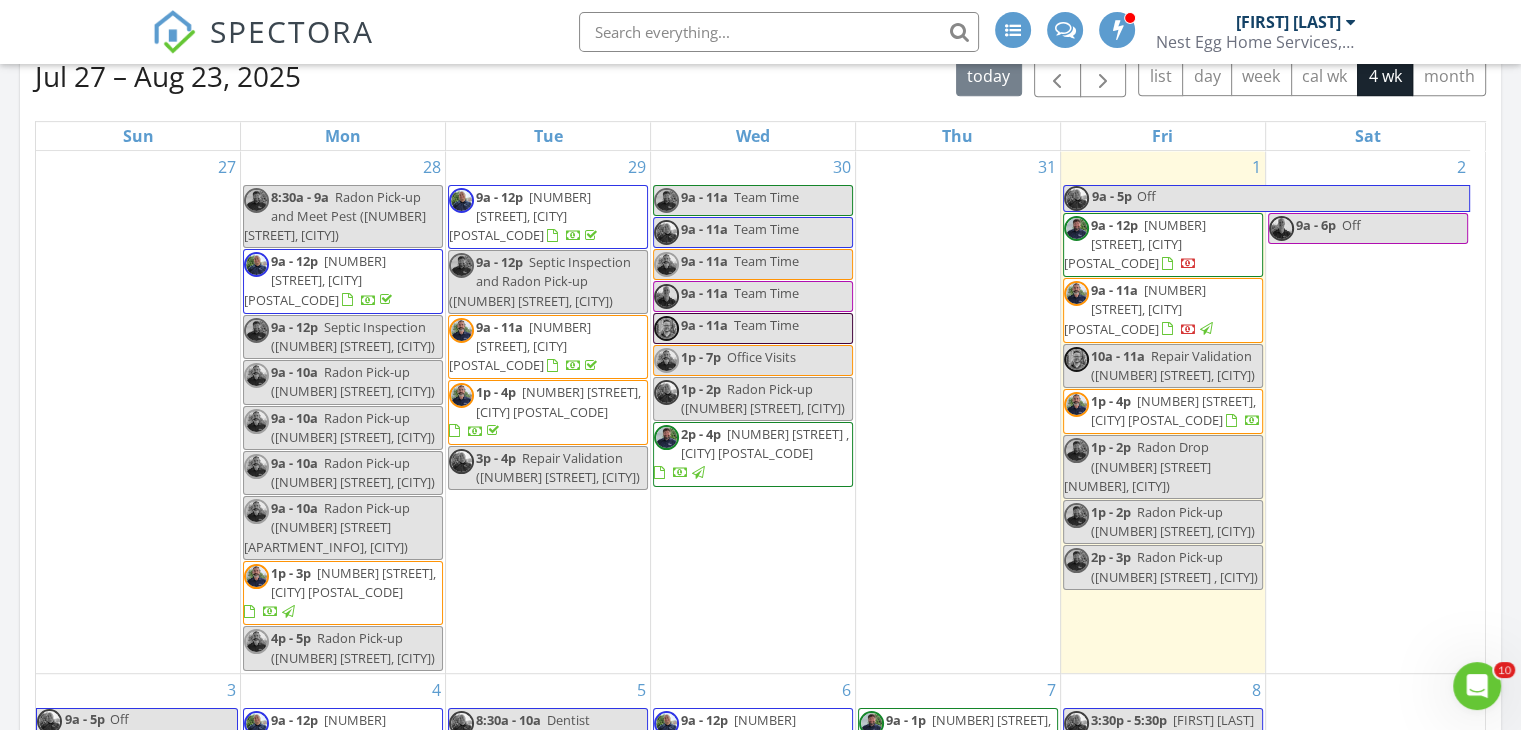 click on "[NUMBER] [STREET], [CITY] [POSTAL_CODE]" at bounding box center [558, 401] 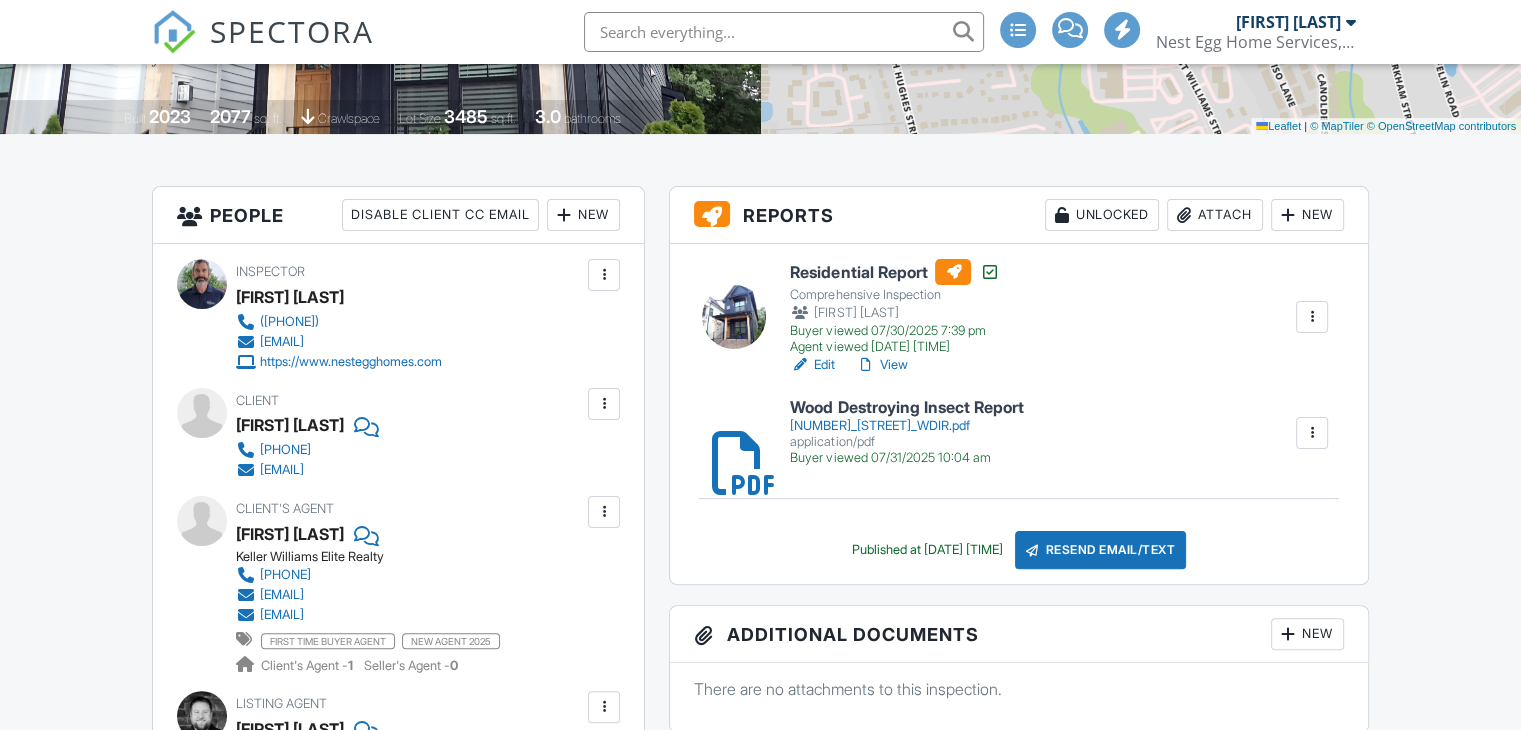 scroll, scrollTop: 400, scrollLeft: 0, axis: vertical 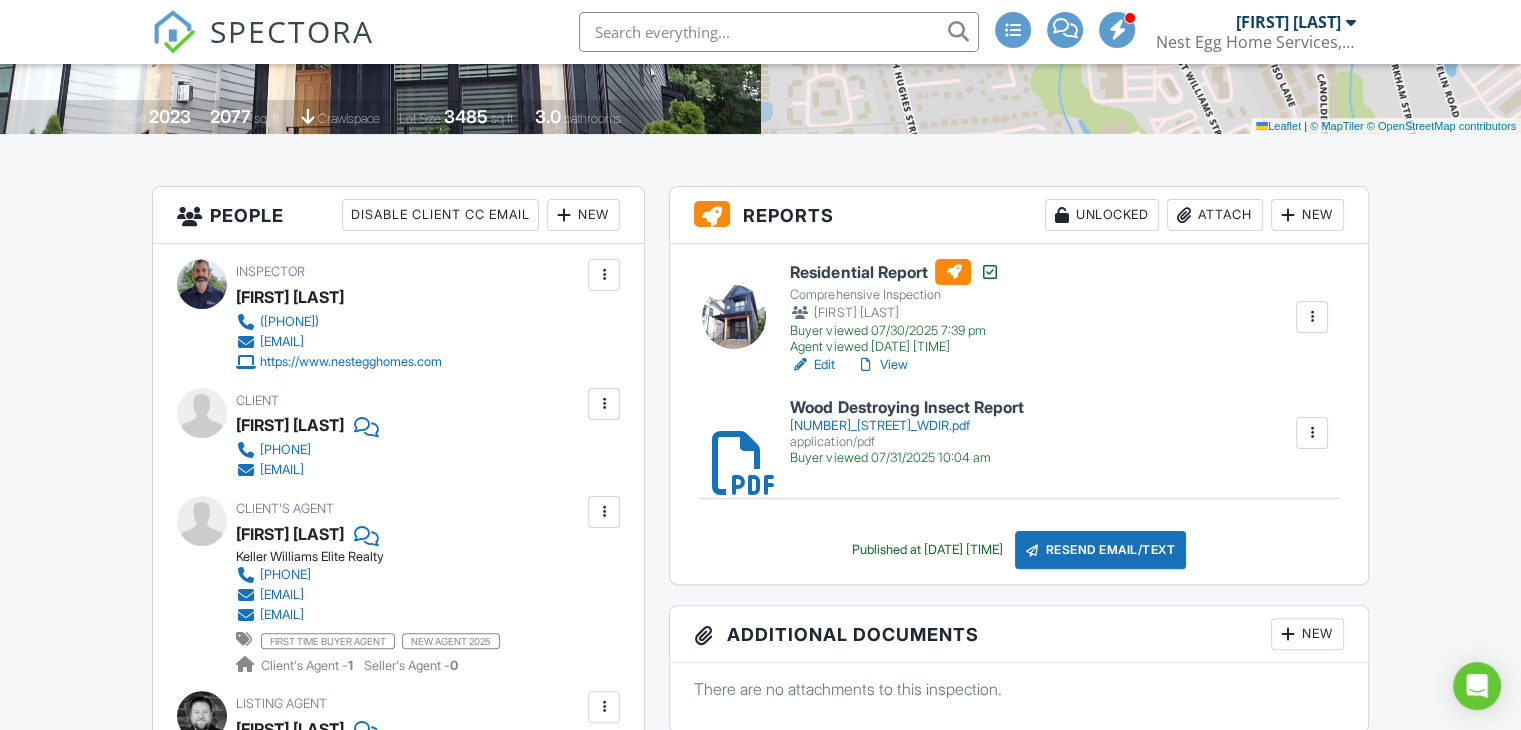 drag, startPoint x: 237, startPoint y: 425, endPoint x: 374, endPoint y: 419, distance: 137.13132 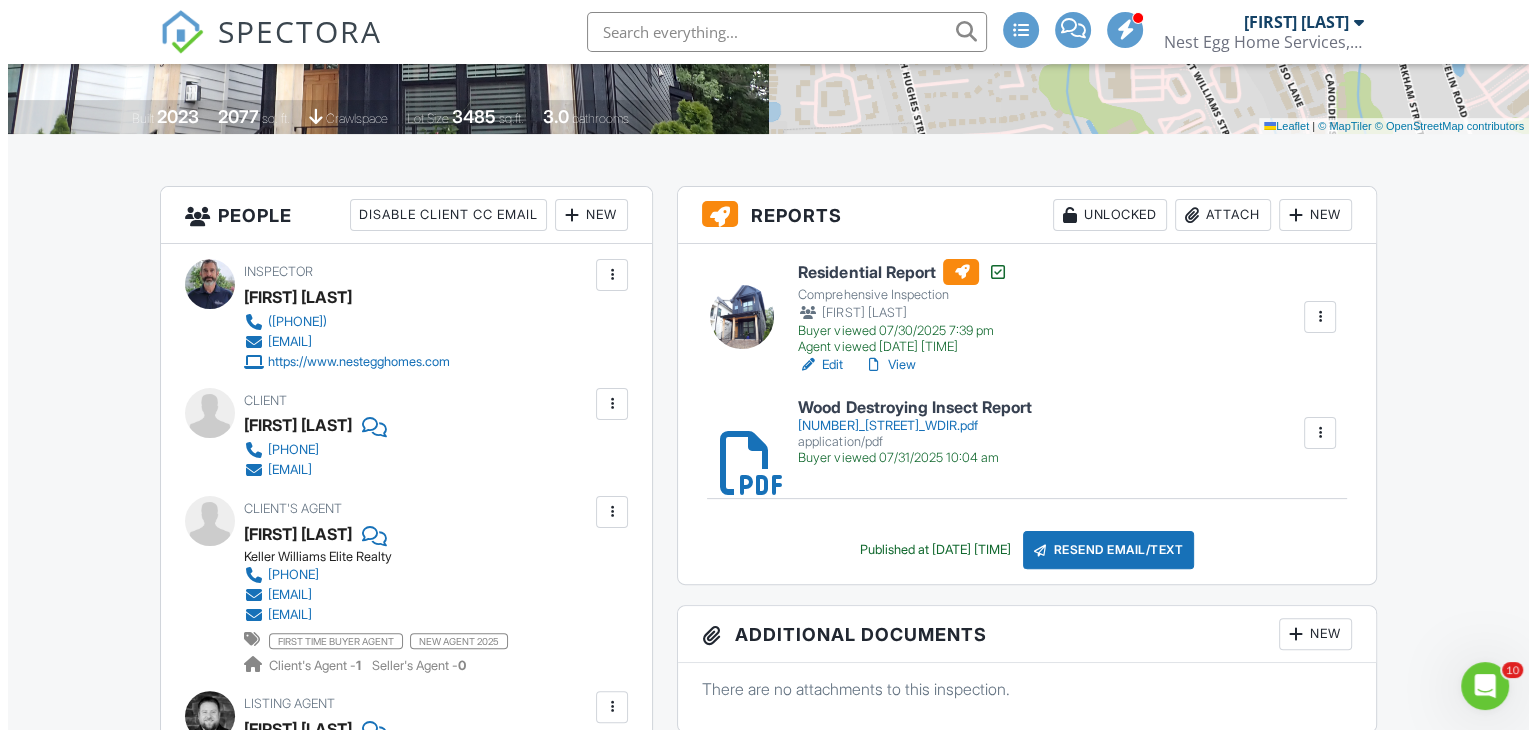 scroll, scrollTop: 0, scrollLeft: 0, axis: both 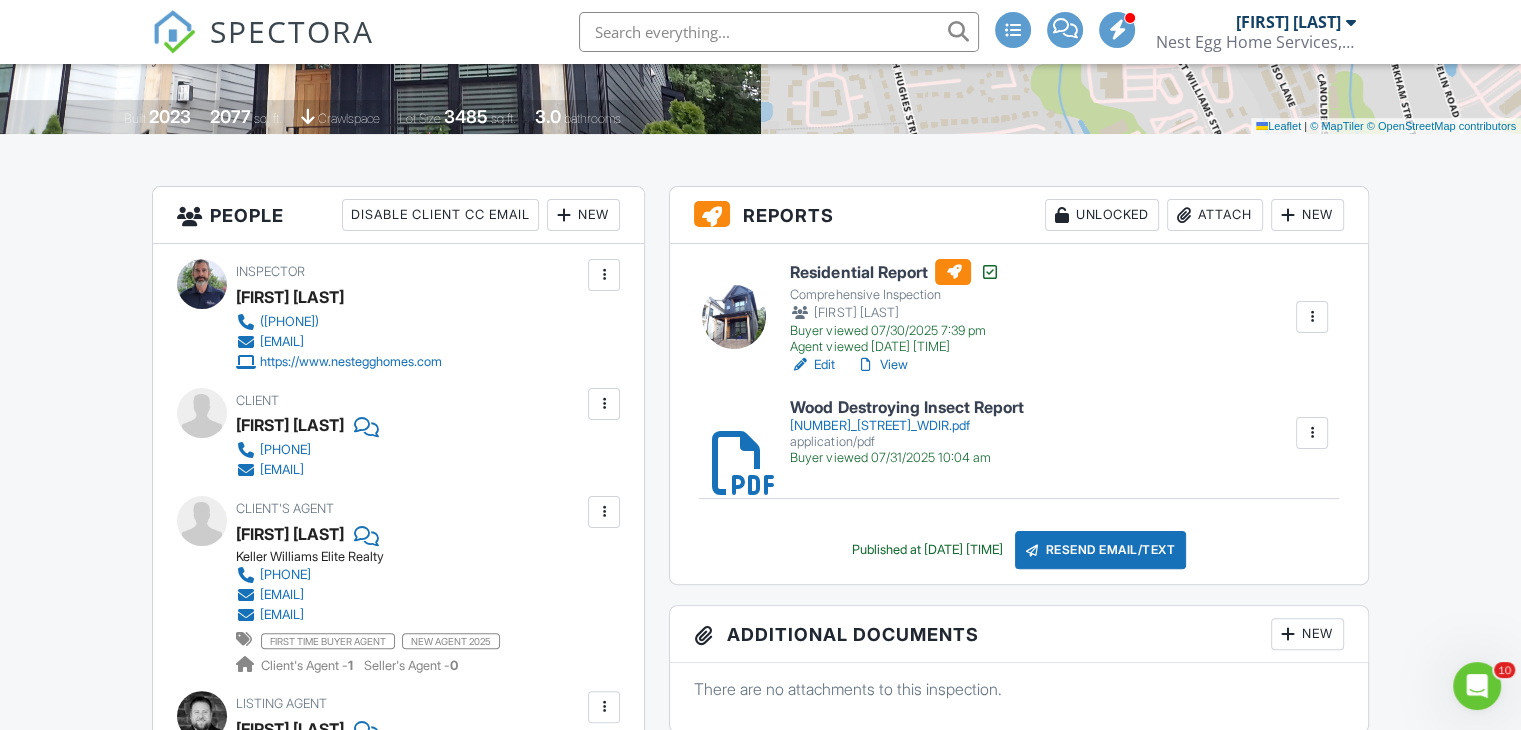 copy on "[NAME]" 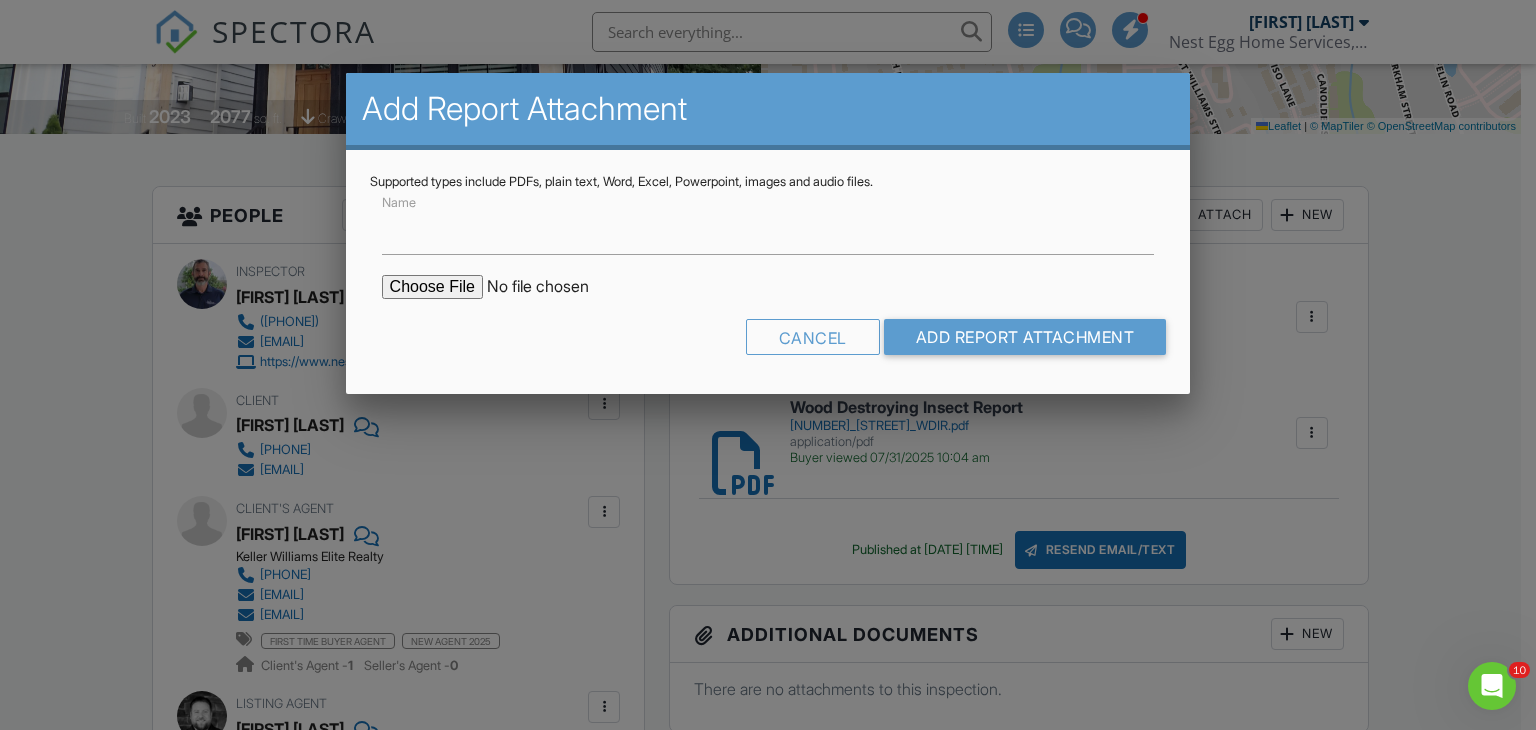 click at bounding box center (552, 287) 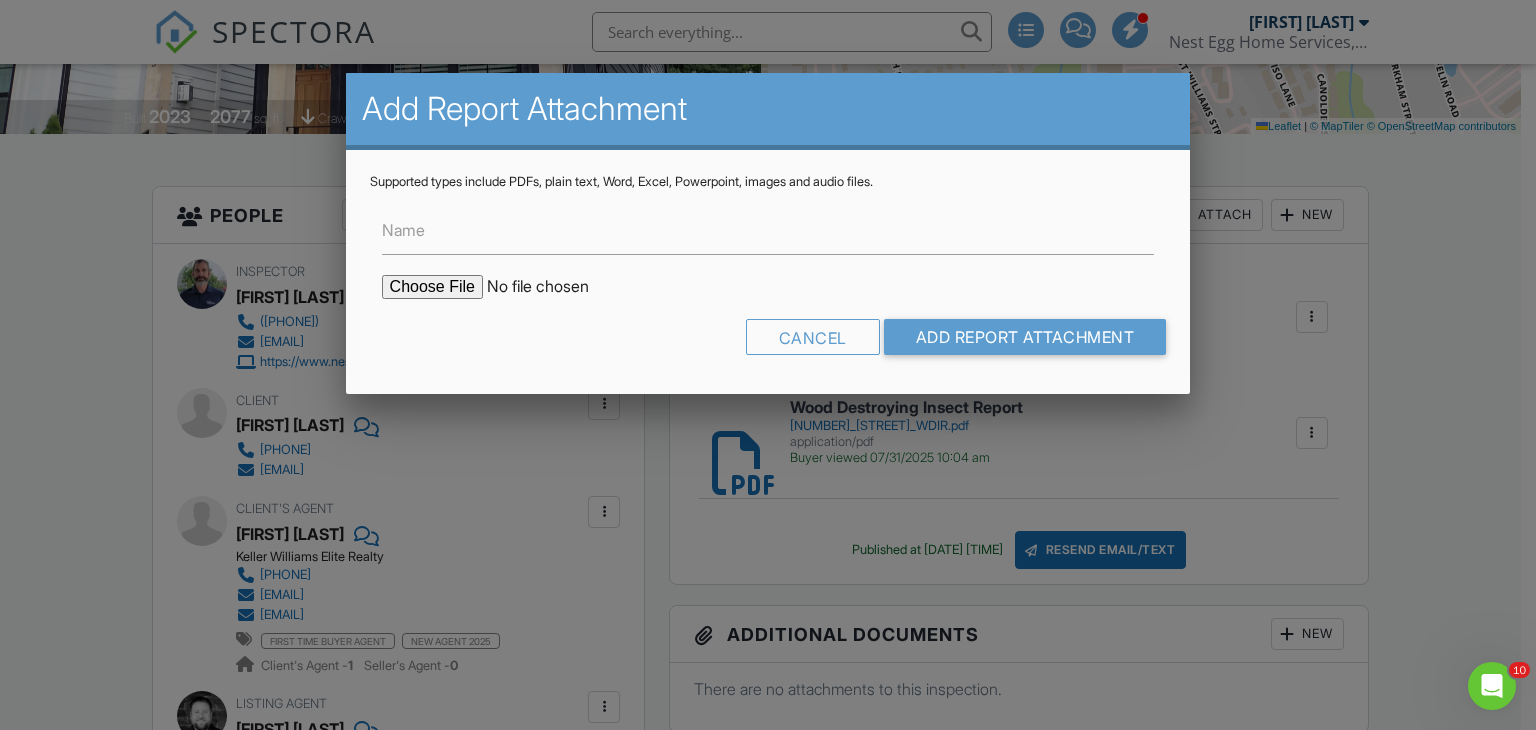 type on "C:\fakepath\409-South-Tunstall-Street_RadonReport_3aee3a13-2a6b-4803-956f-c3138dae11ef.pdf" 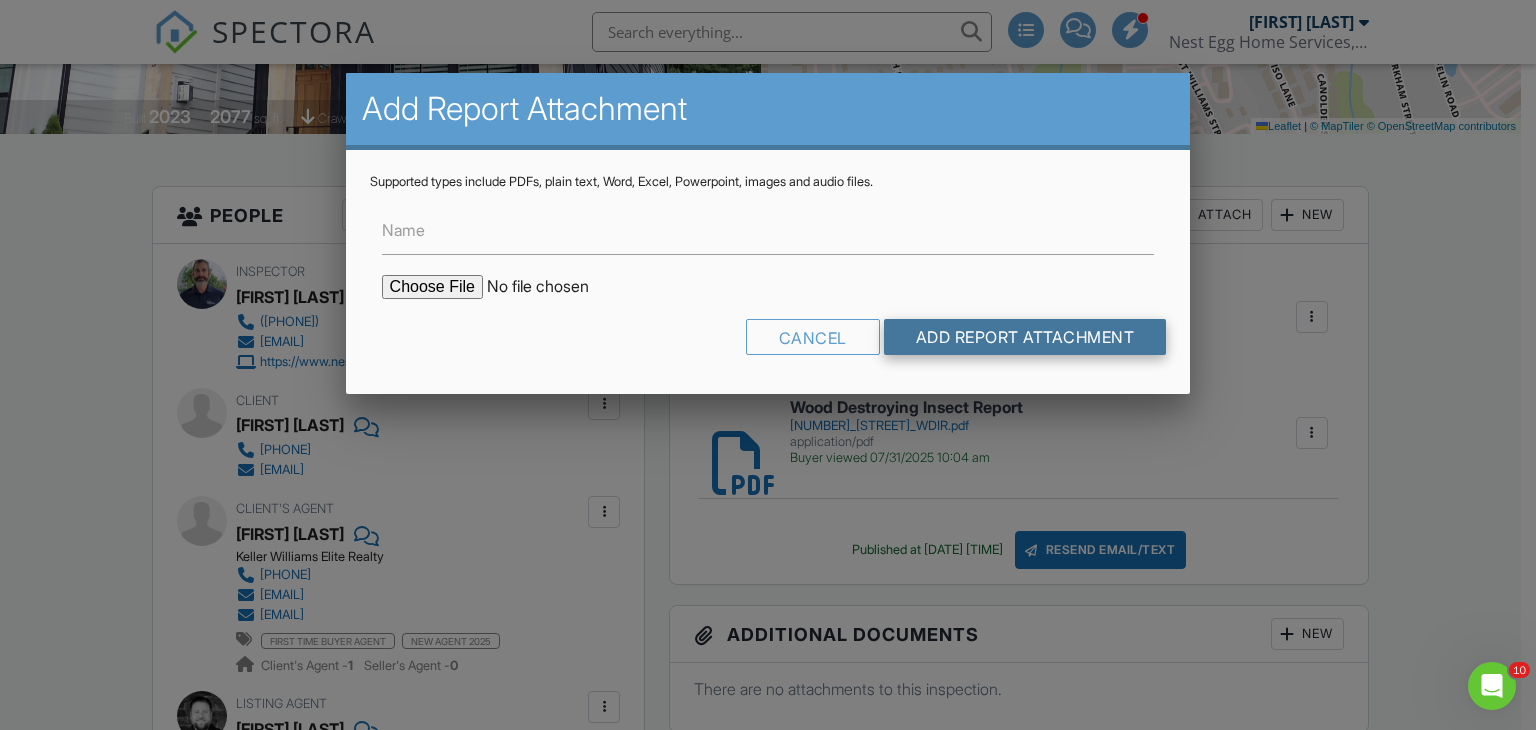 click on "Add Report Attachment" at bounding box center [1025, 337] 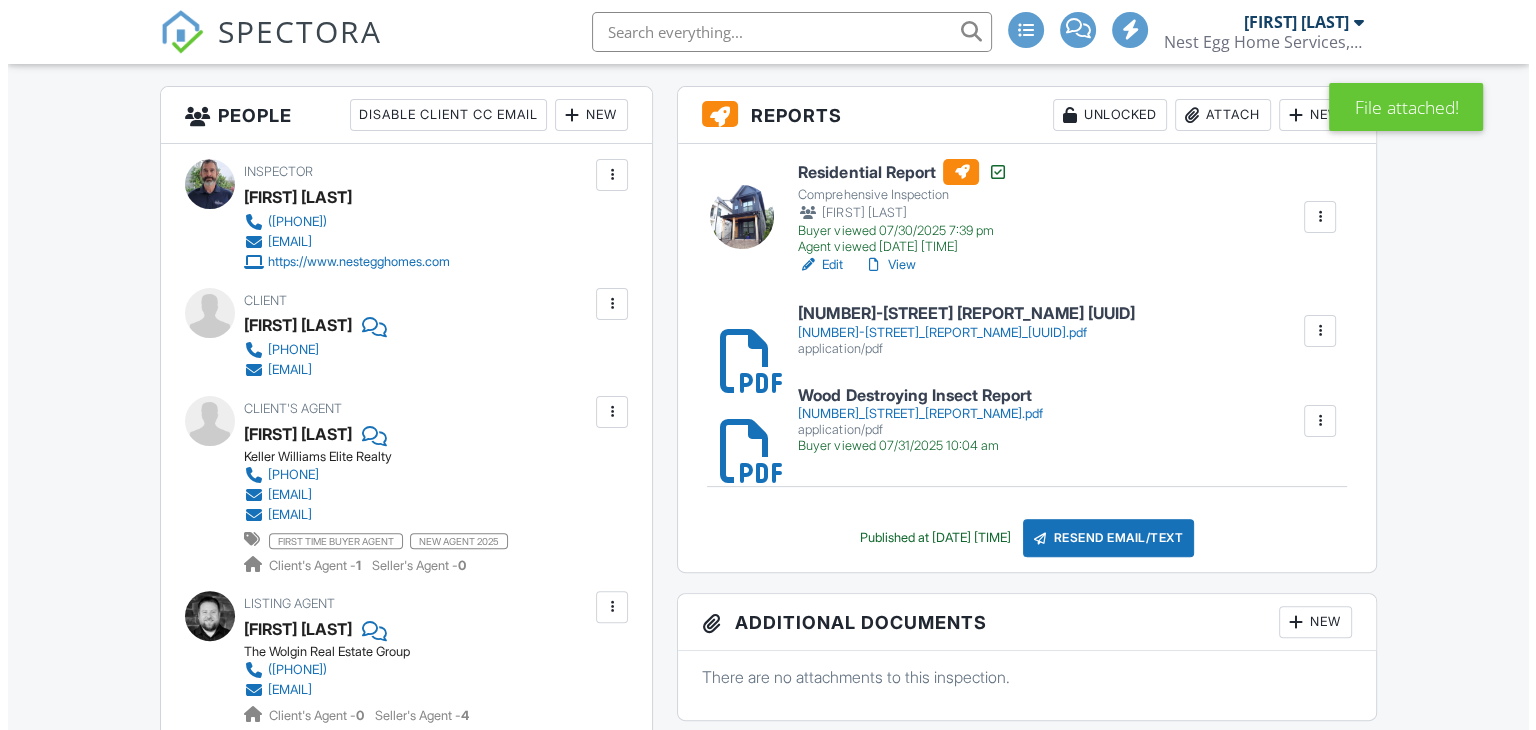 scroll, scrollTop: 500, scrollLeft: 0, axis: vertical 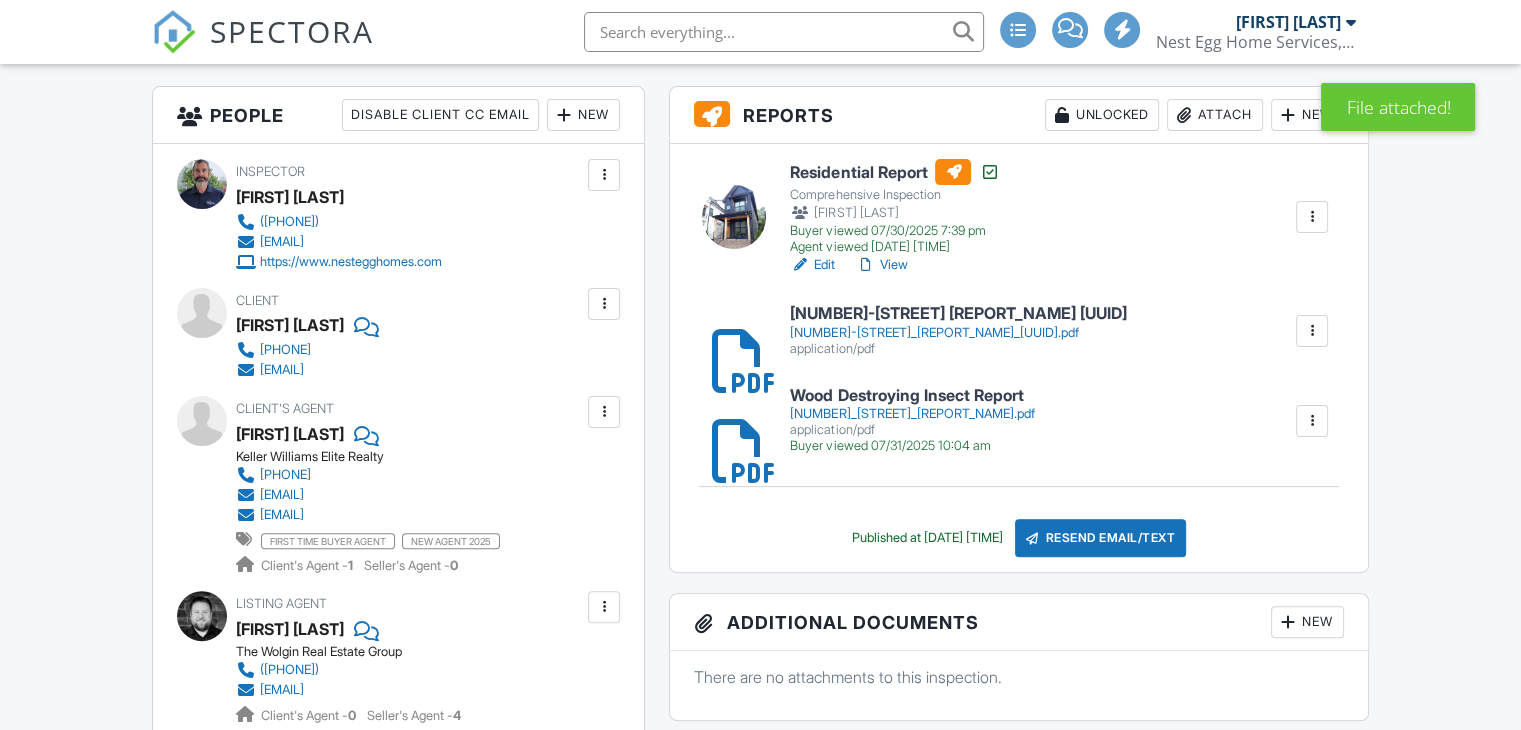 click on "Resend Email/Text" at bounding box center (1101, 538) 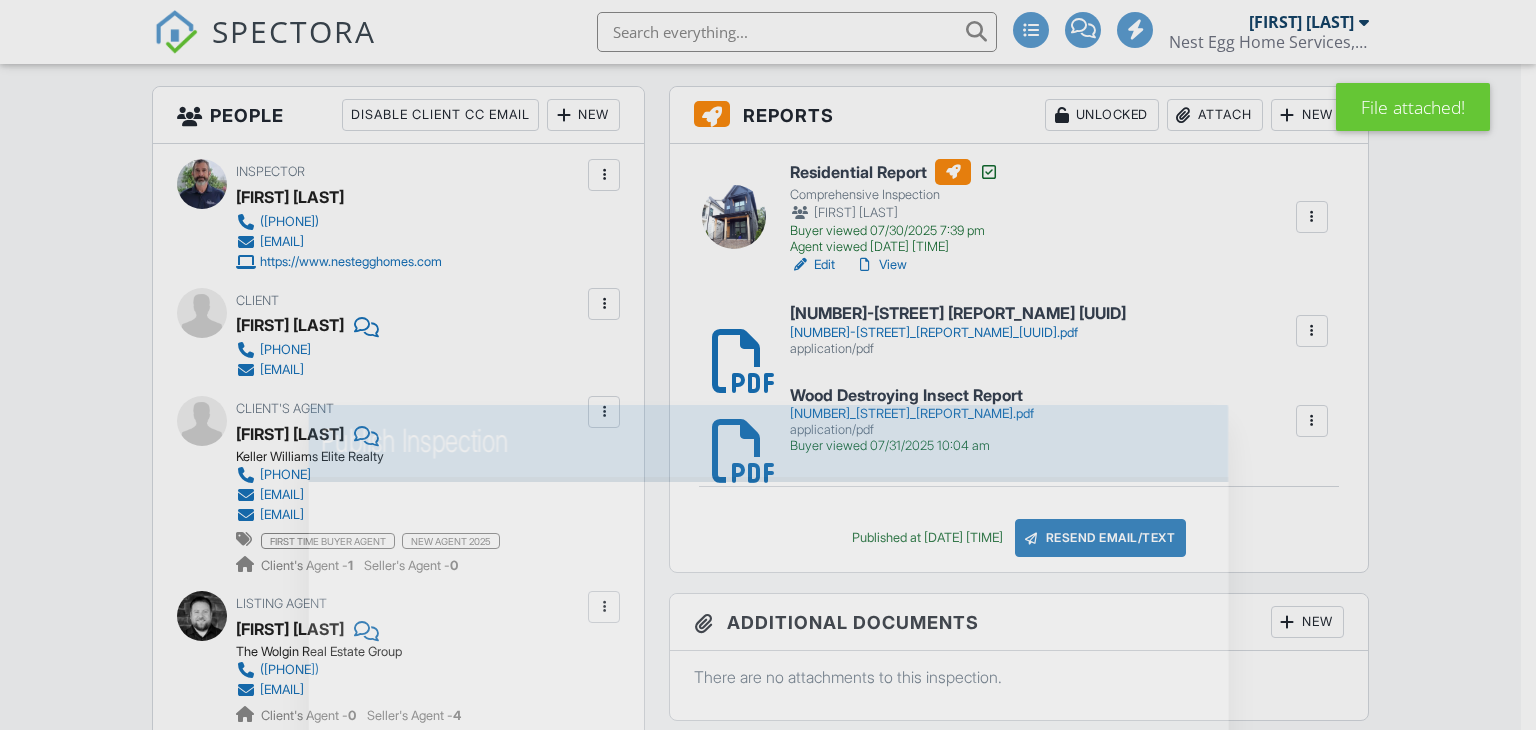 scroll, scrollTop: 0, scrollLeft: 0, axis: both 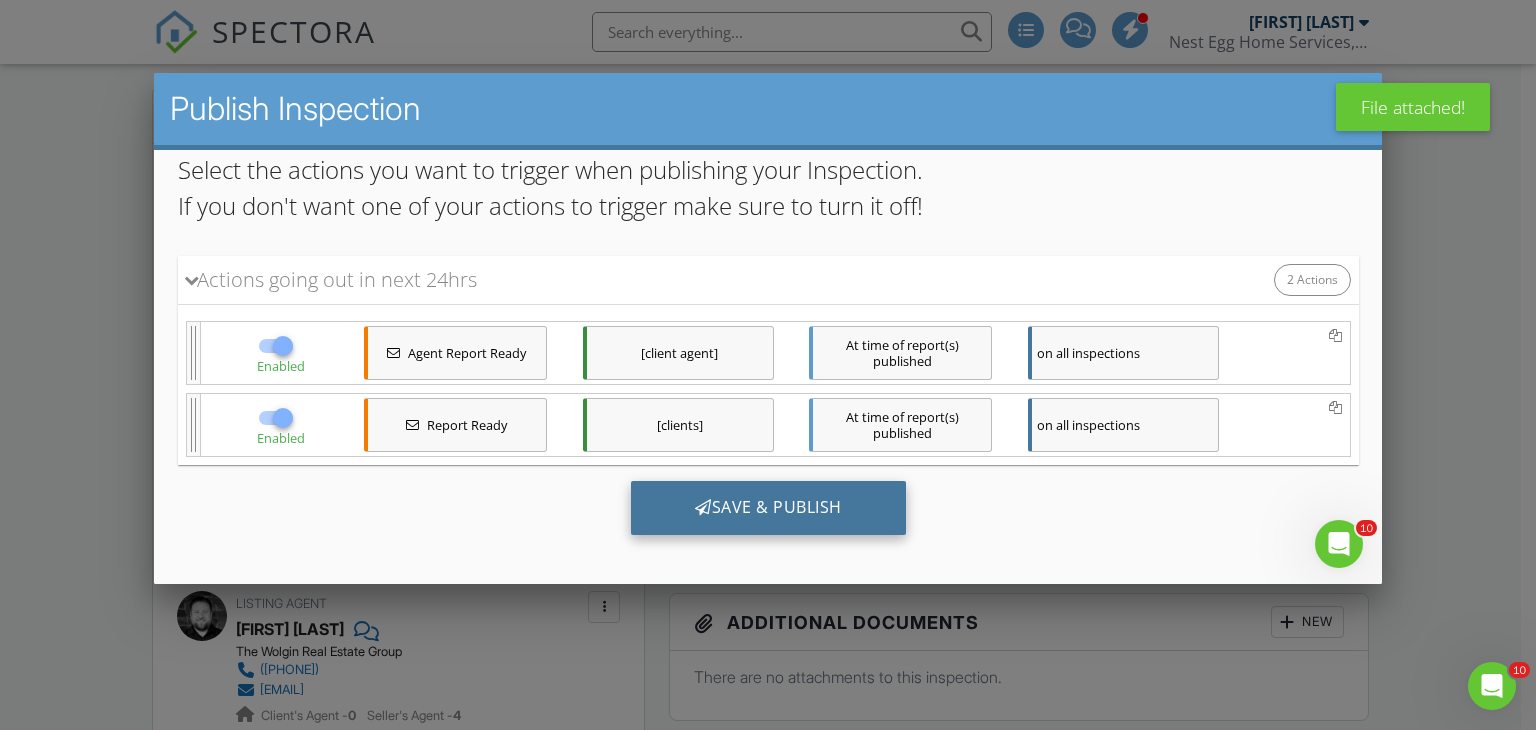 click on "Save & Publish" at bounding box center [767, 508] 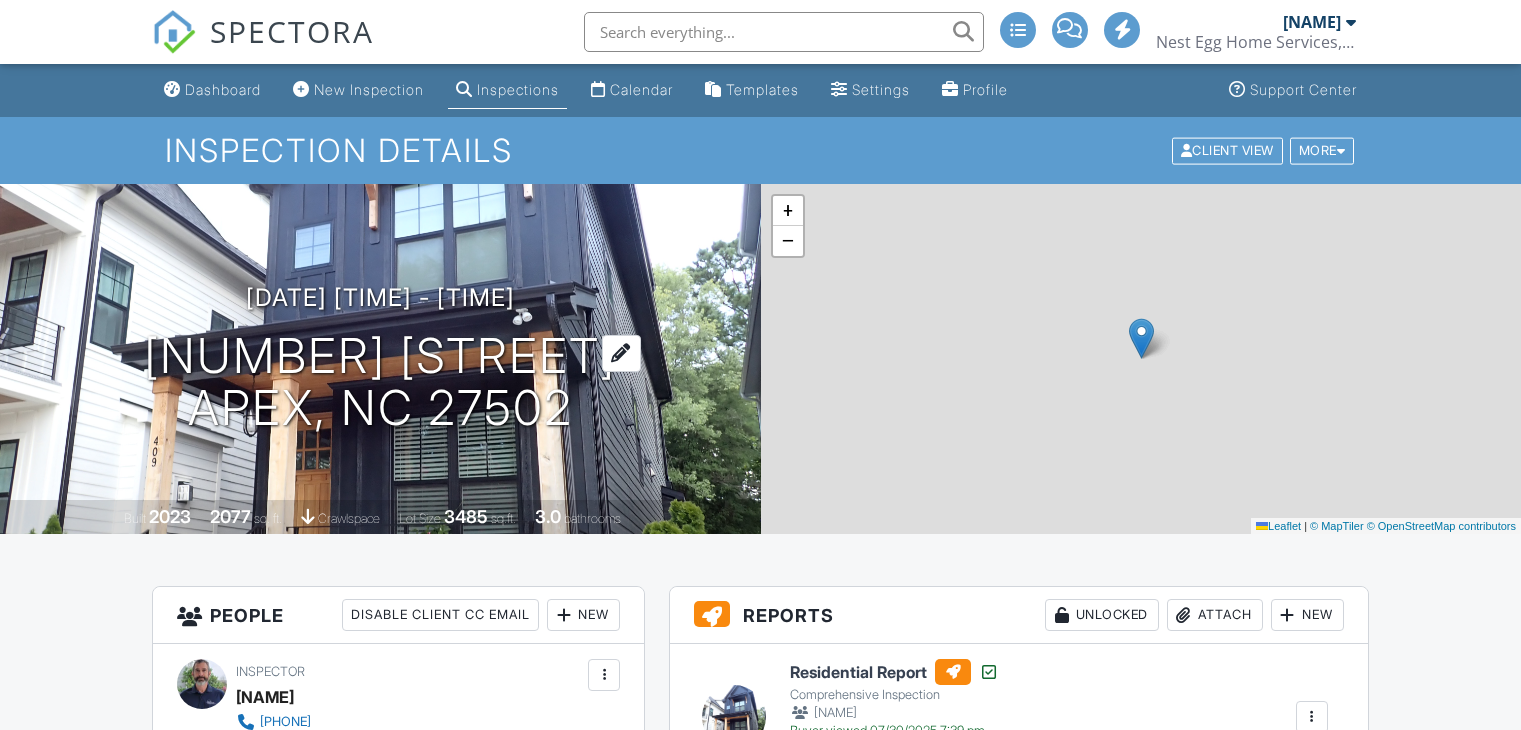 scroll, scrollTop: 0, scrollLeft: 0, axis: both 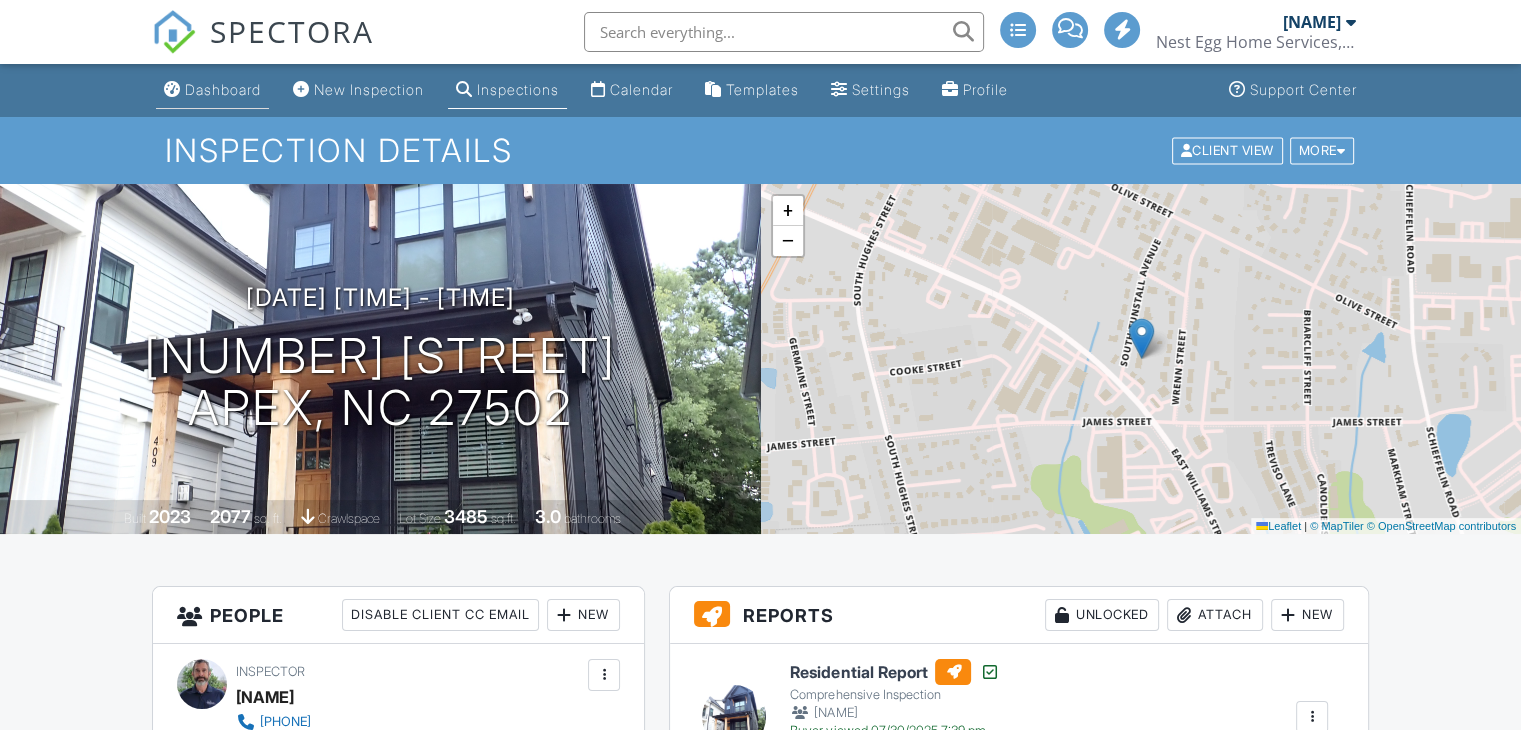 click on "Dashboard" at bounding box center [223, 89] 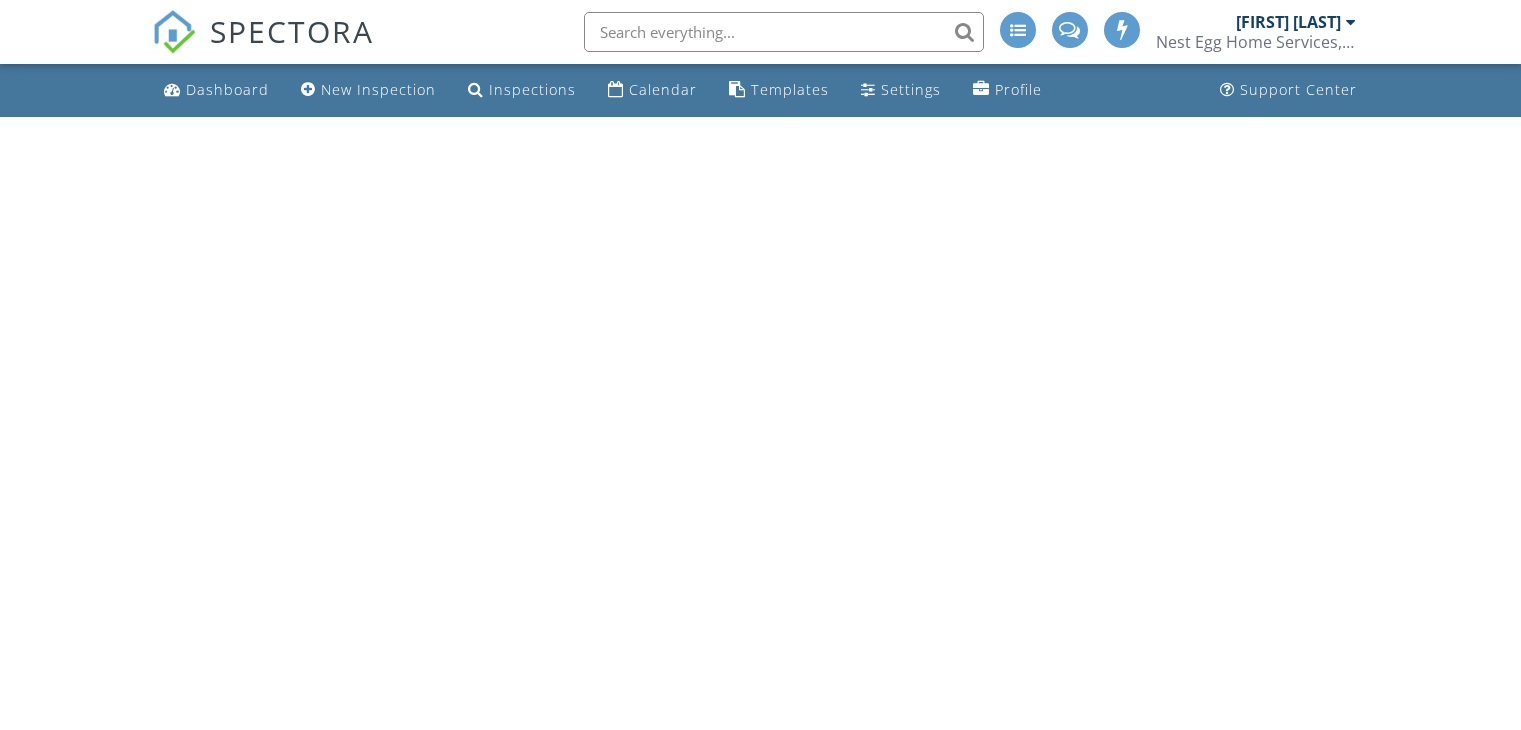 scroll, scrollTop: 0, scrollLeft: 0, axis: both 